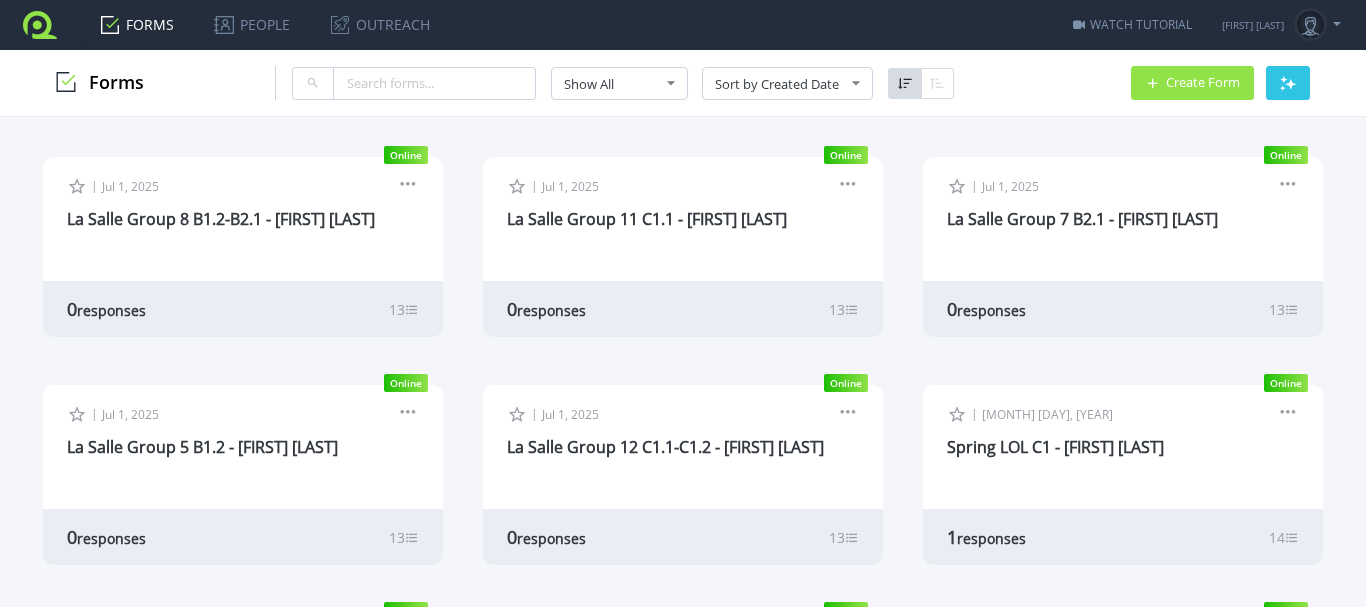 scroll, scrollTop: 0, scrollLeft: 0, axis: both 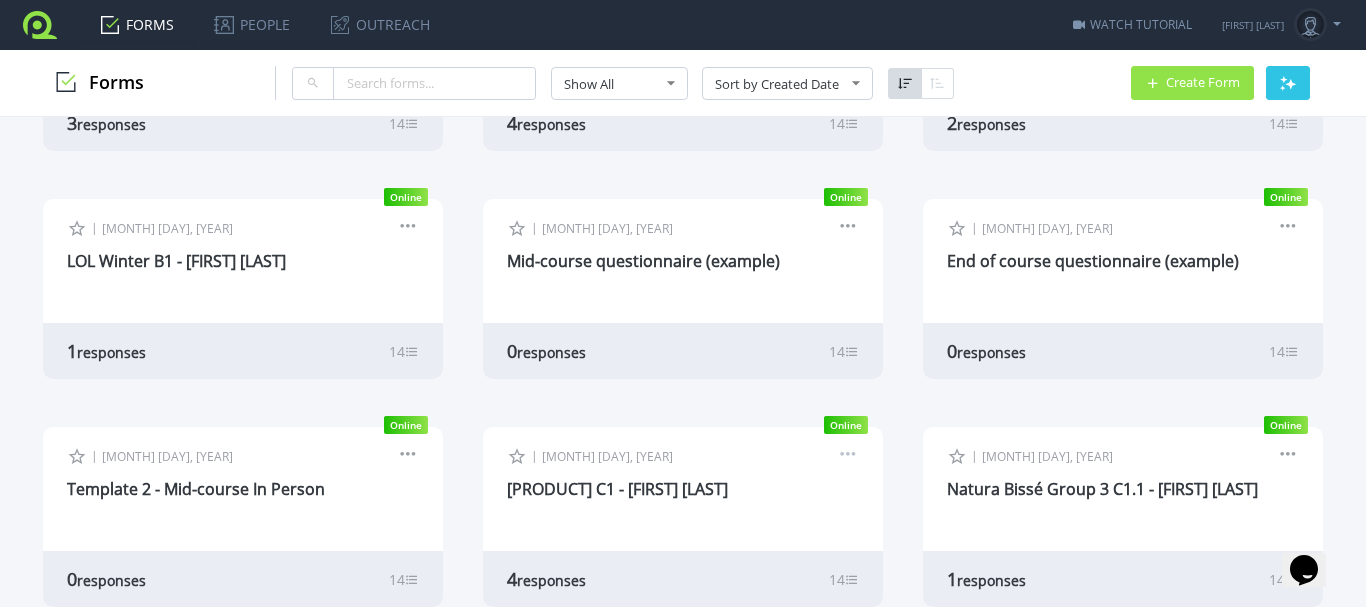 click at bounding box center [848, 457] 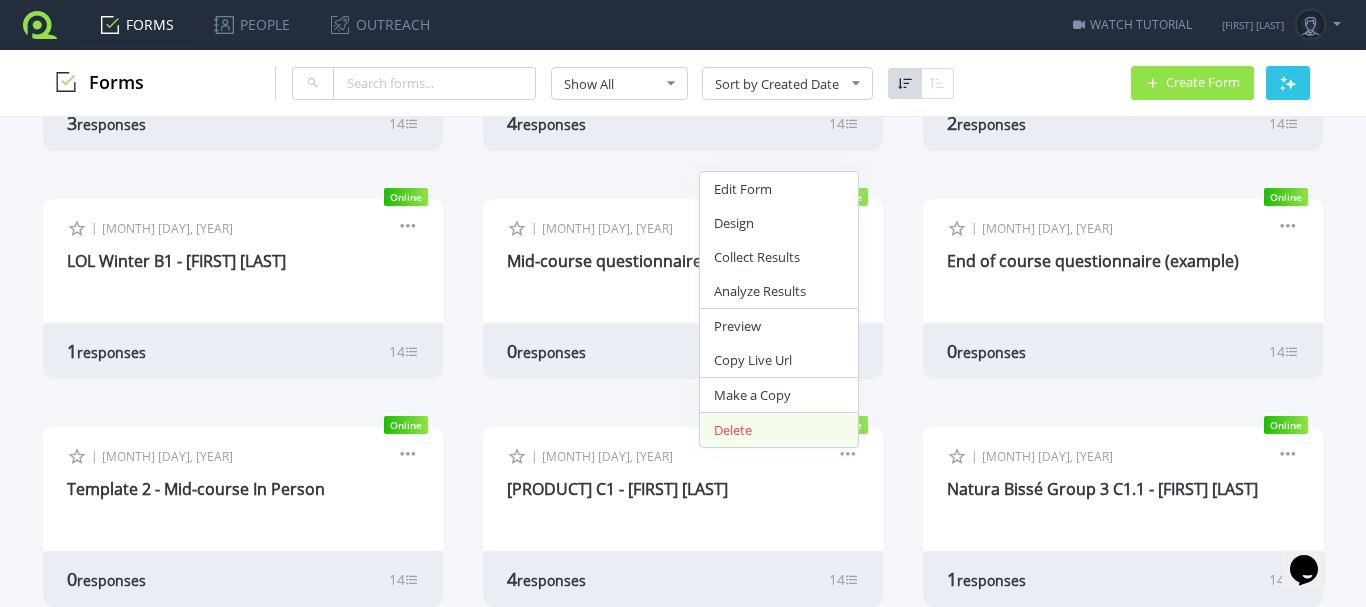 click on "Delete" at bounding box center (779, 430) 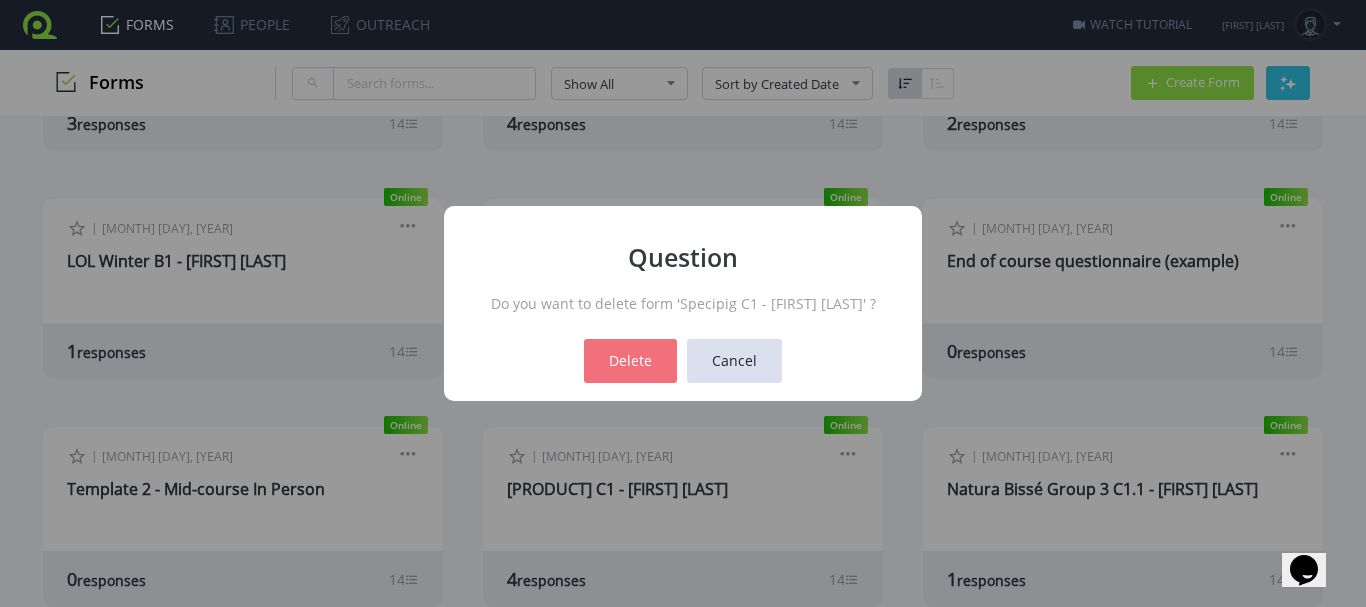 click on "Cancel" at bounding box center (734, 361) 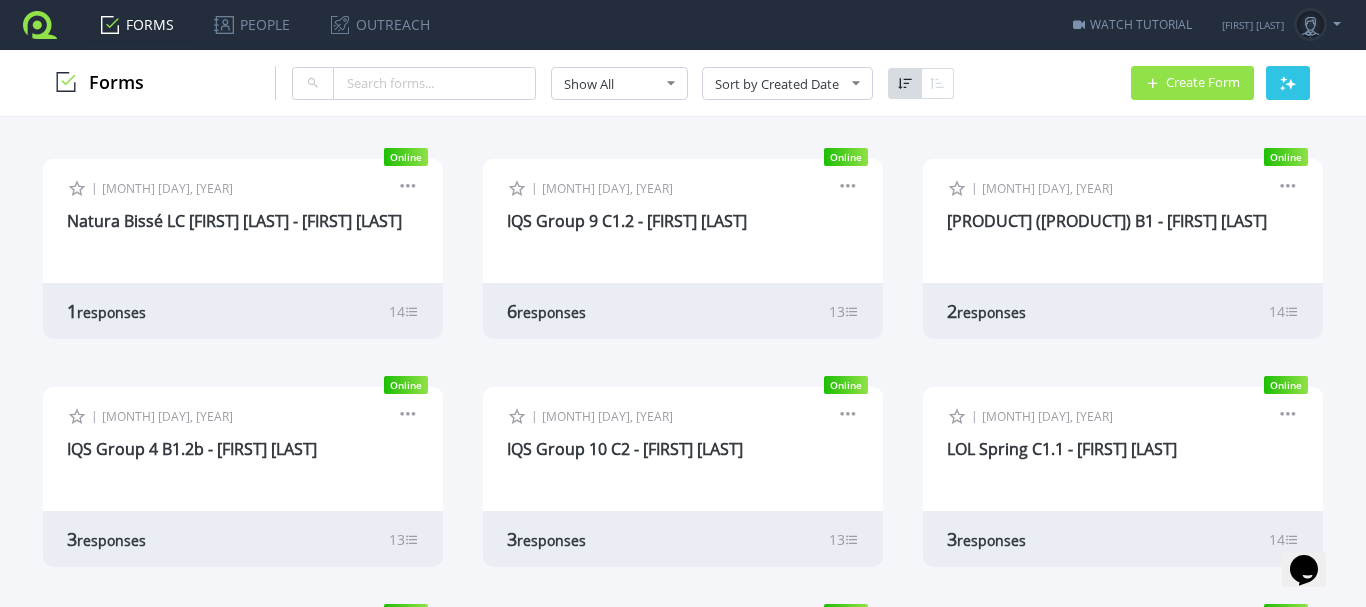 scroll, scrollTop: 4914, scrollLeft: 0, axis: vertical 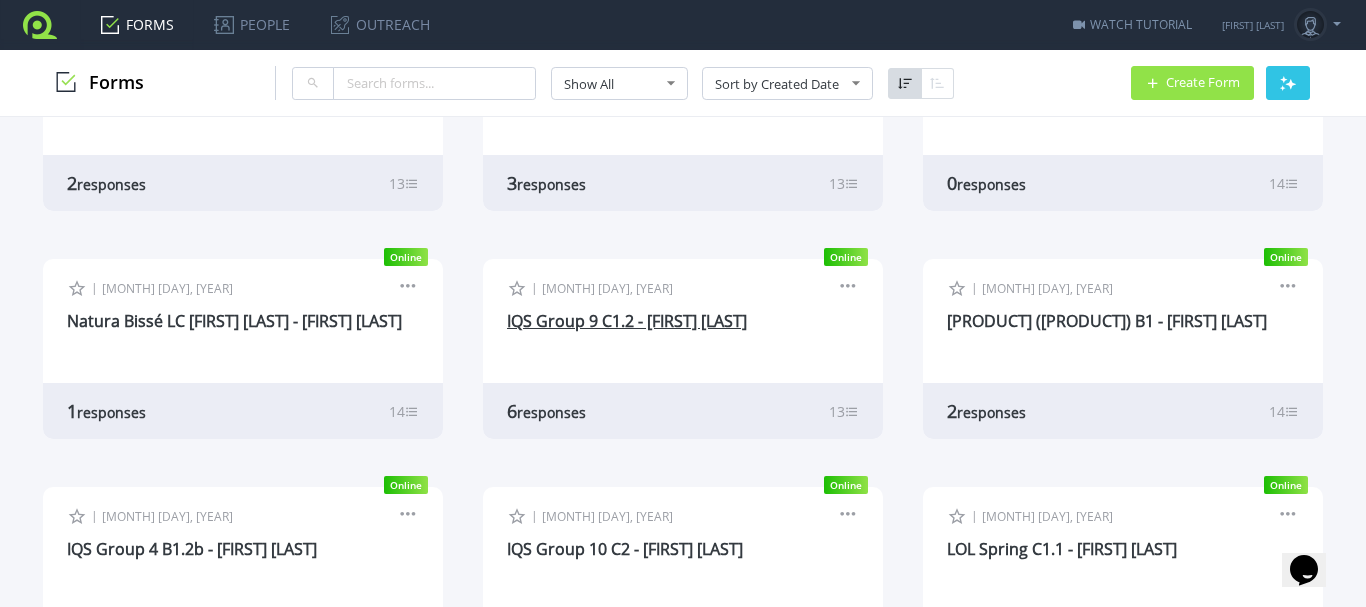 click on "IQS Group 9 C1.2 - [FIRST] [LAST]" at bounding box center [627, 321] 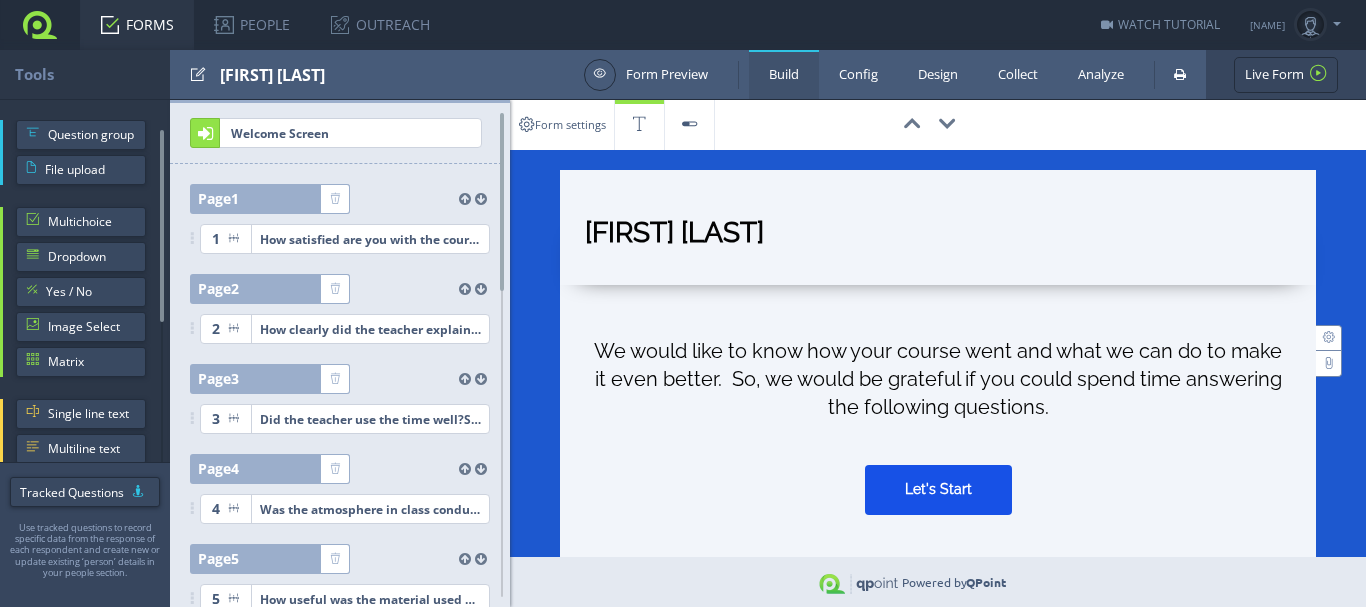 scroll, scrollTop: 0, scrollLeft: 0, axis: both 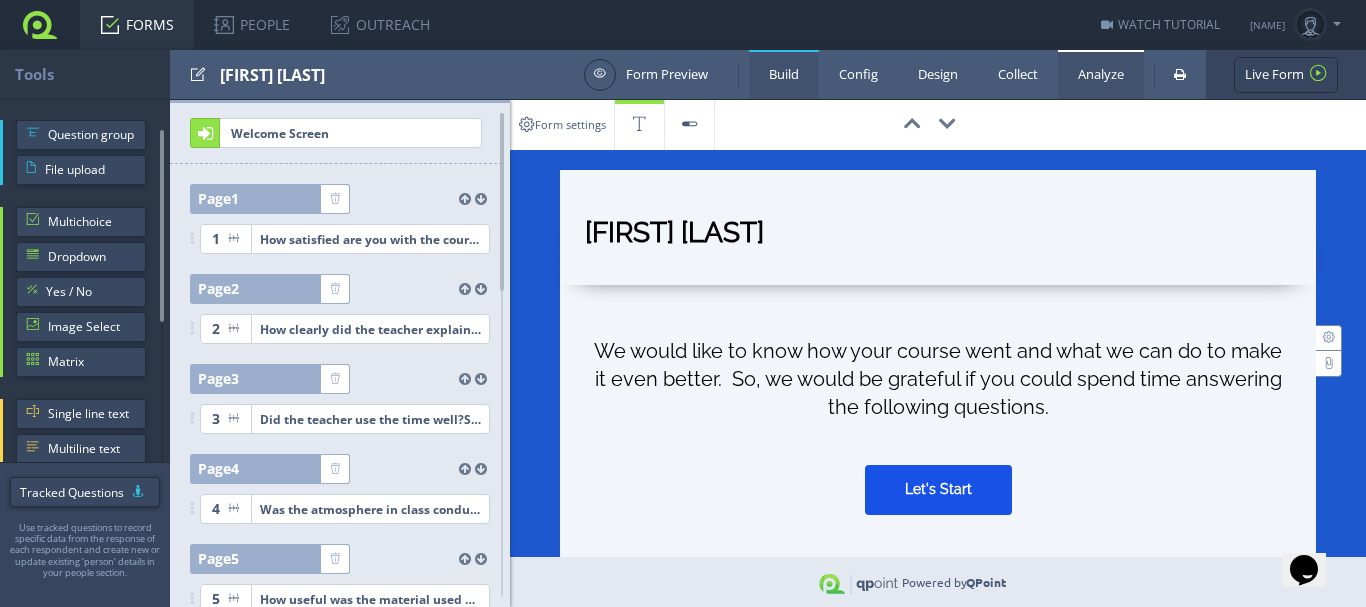 click on "Analyze" at bounding box center [1101, 74] 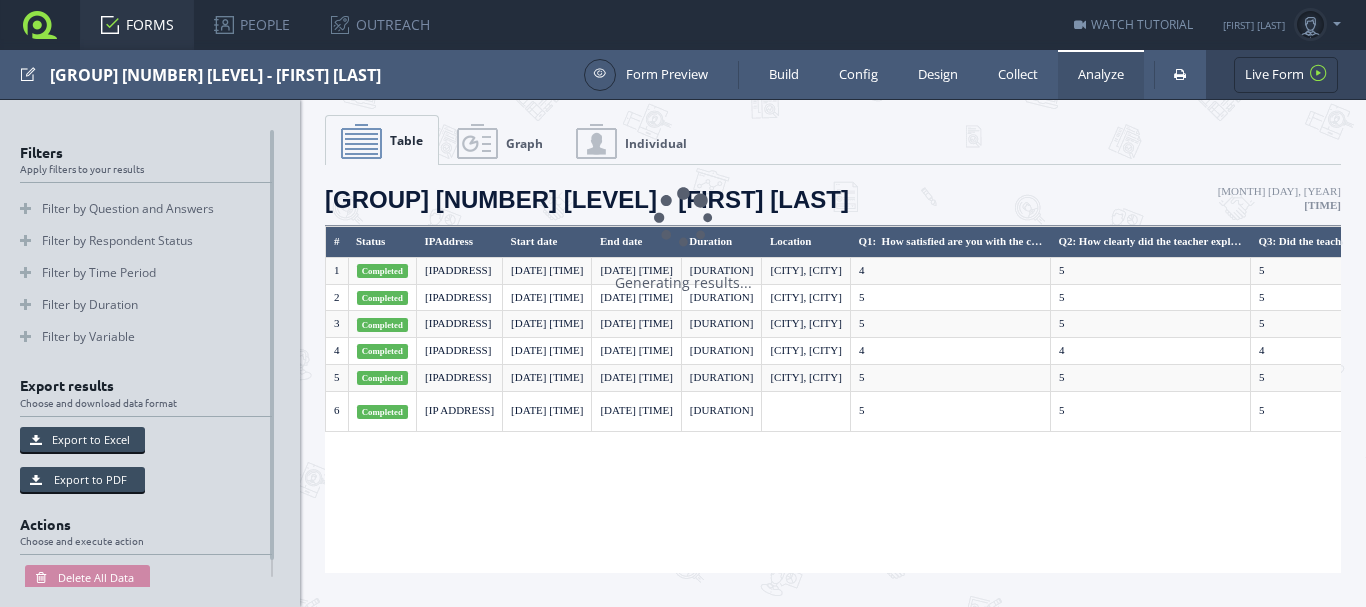 scroll, scrollTop: 0, scrollLeft: 0, axis: both 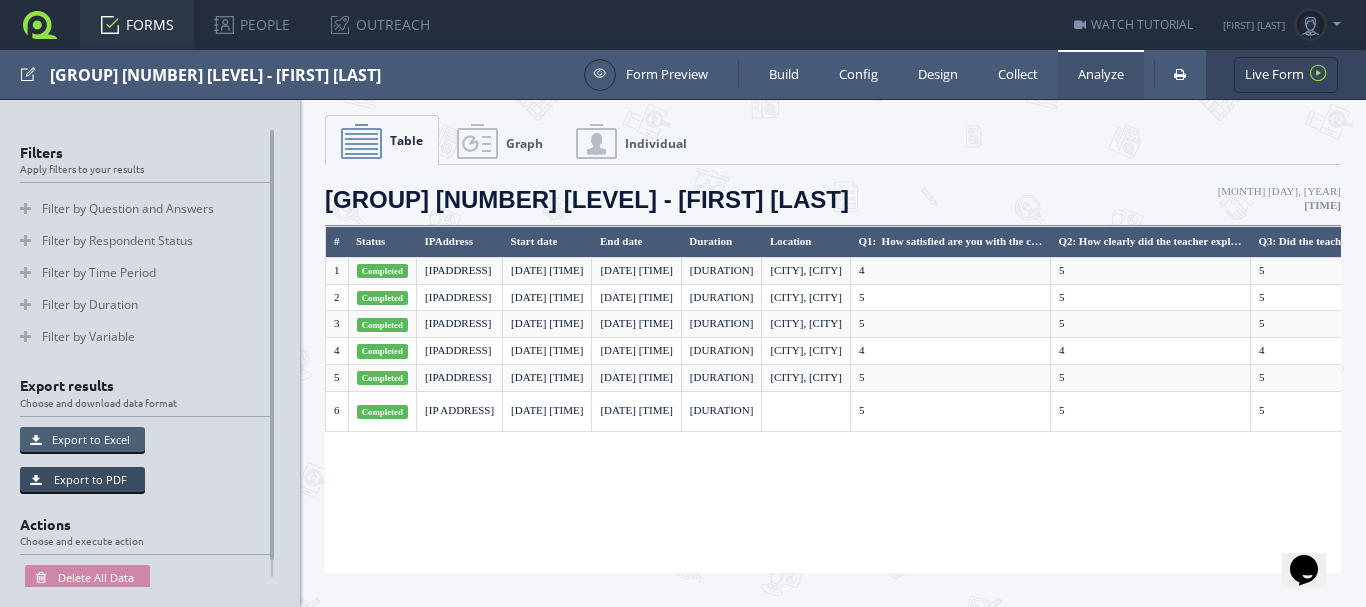 click on "Export to Excel" at bounding box center (82, 439) 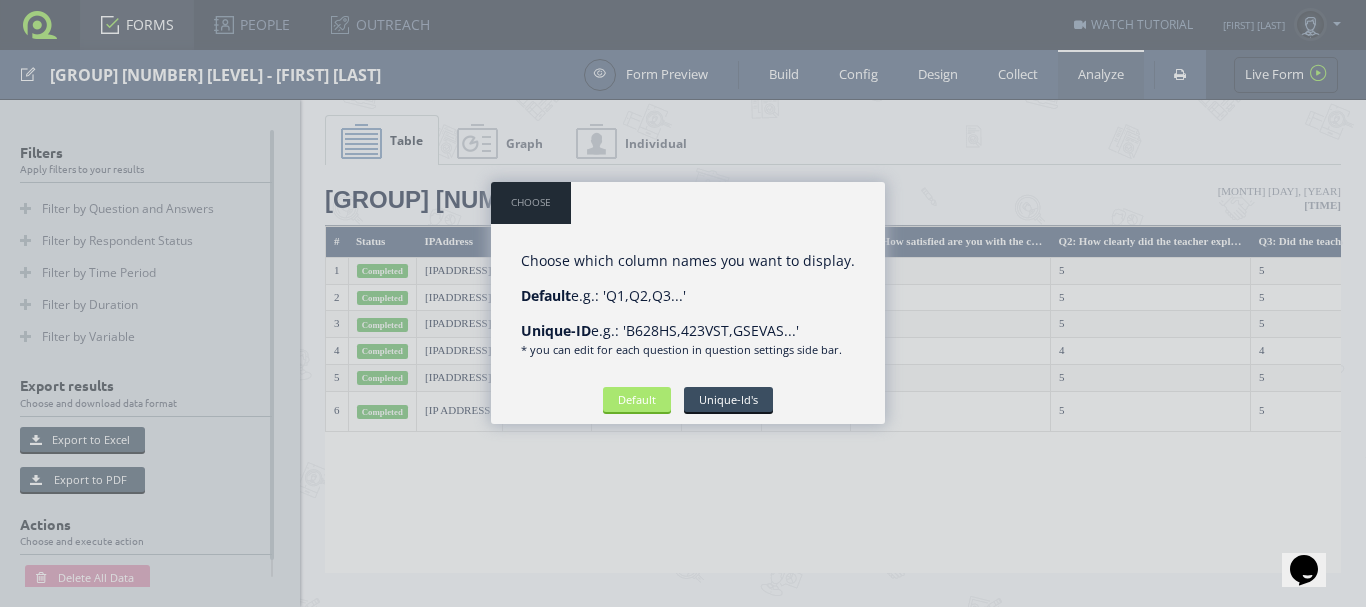 click on "Default" at bounding box center [637, 399] 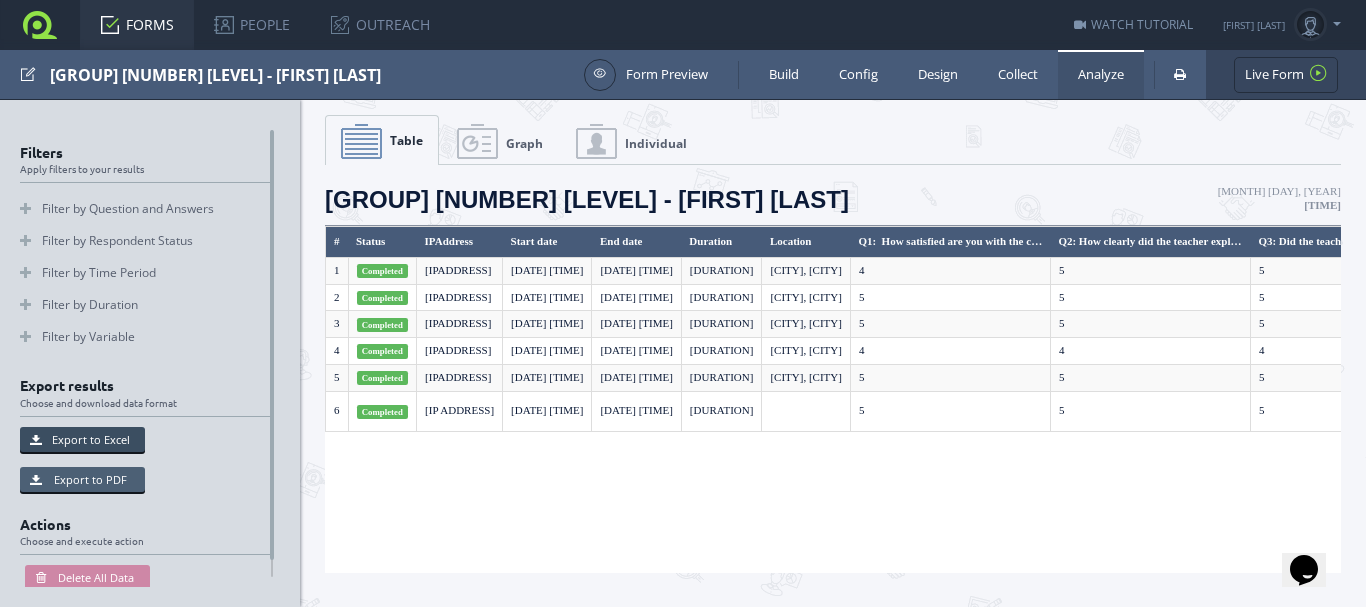 click on "Export to PDF" at bounding box center [82, 479] 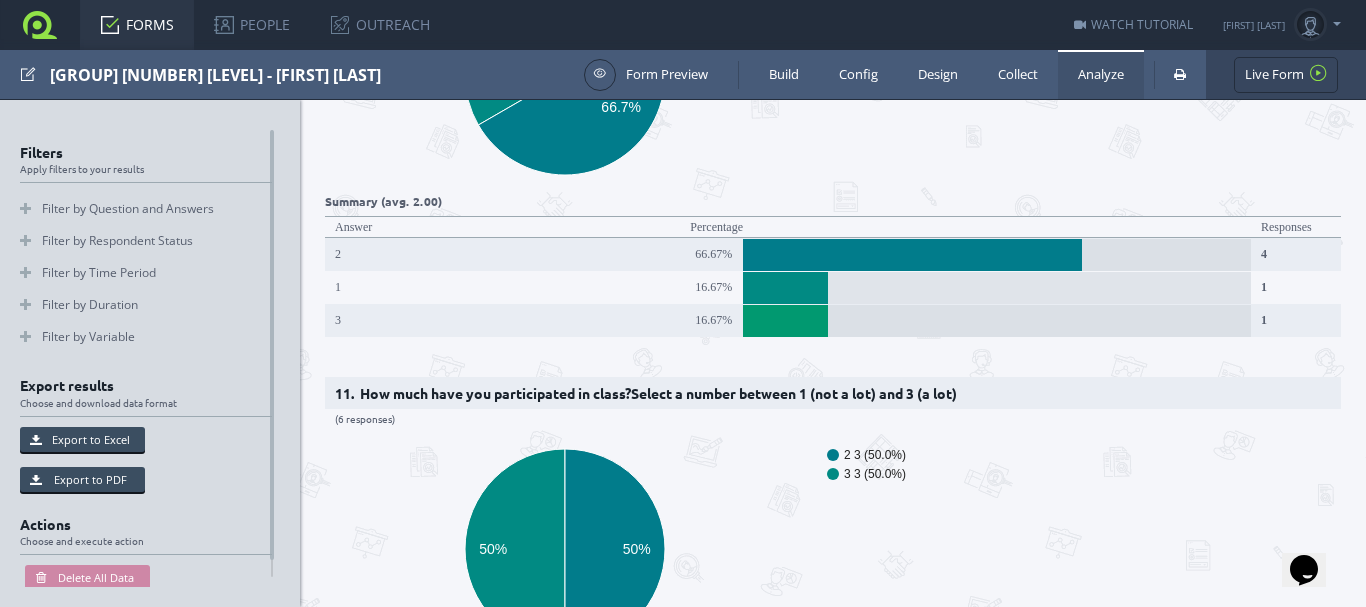 scroll, scrollTop: 4600, scrollLeft: 0, axis: vertical 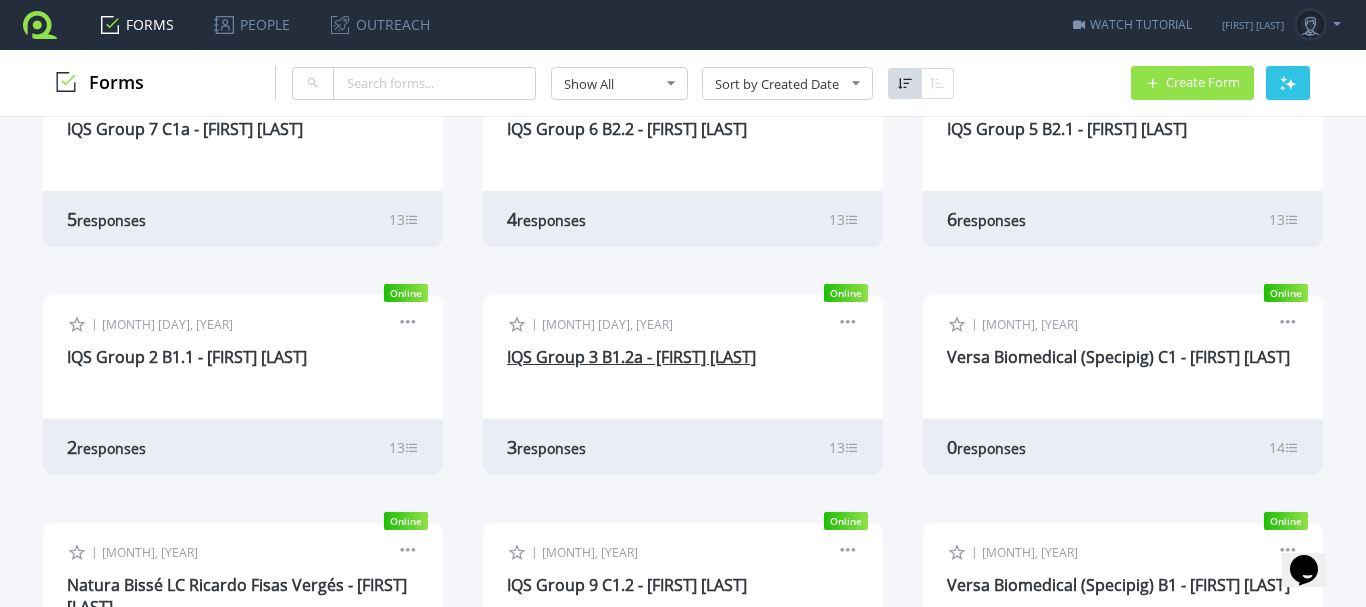 click on "IQS Group 3 B1.2a - [FIRST] [LAST]" at bounding box center (631, 357) 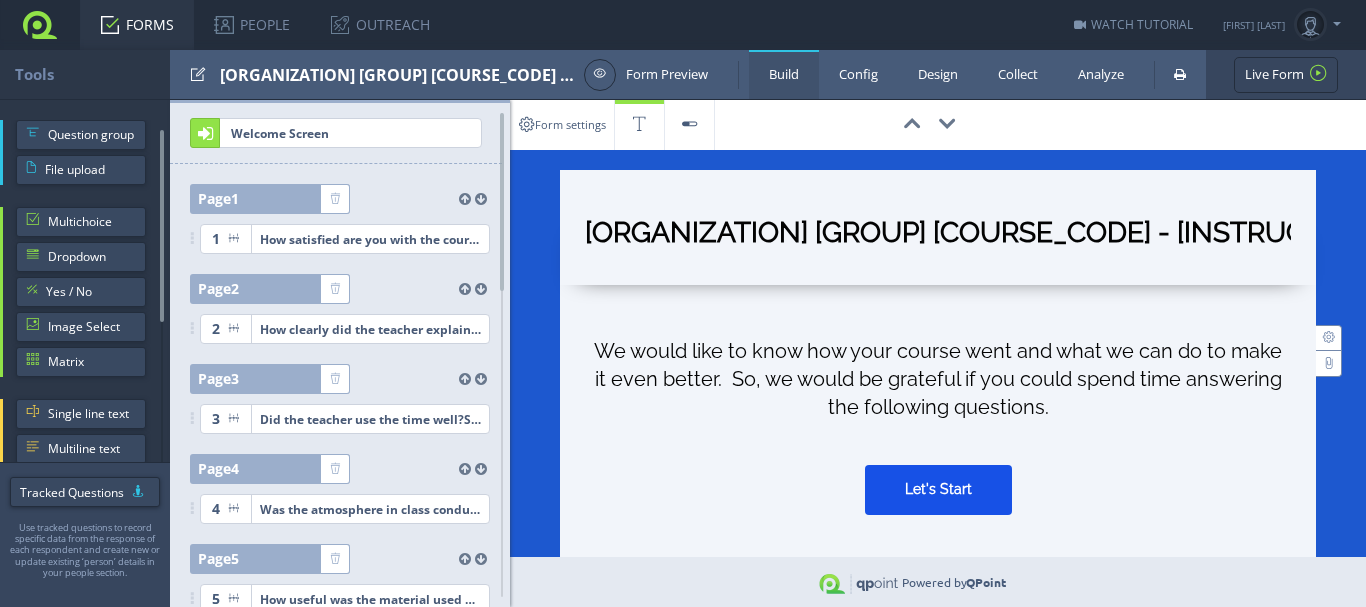 scroll, scrollTop: 0, scrollLeft: 0, axis: both 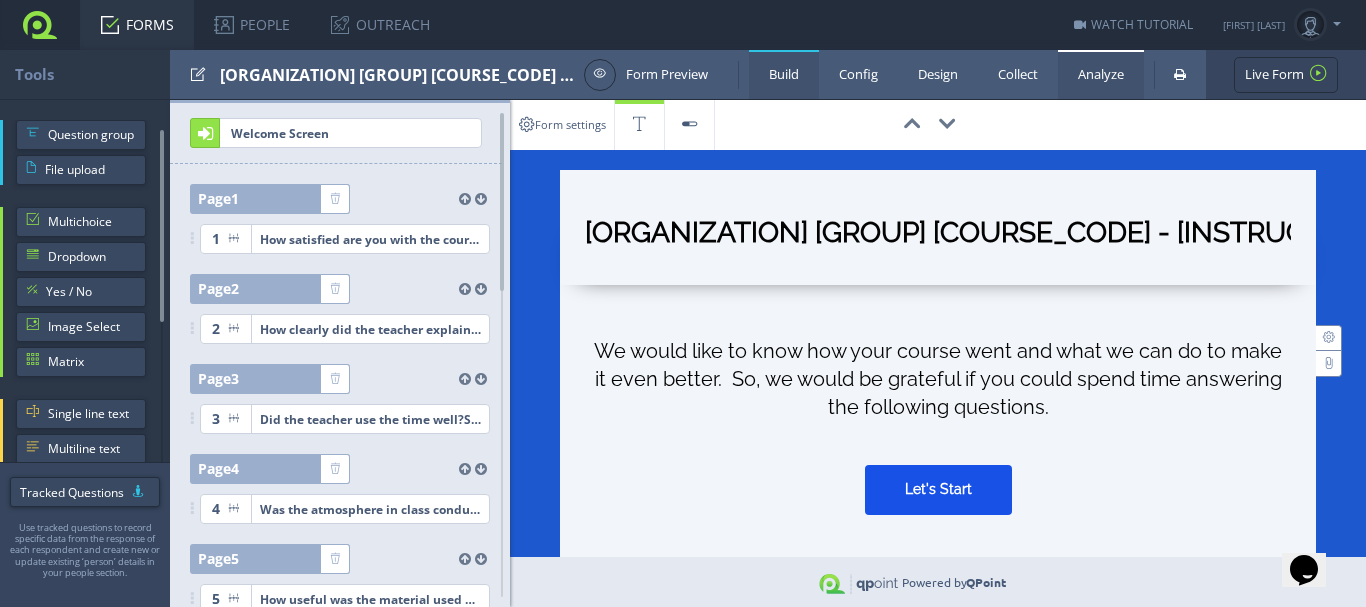 click on "Analyze" at bounding box center (1101, 74) 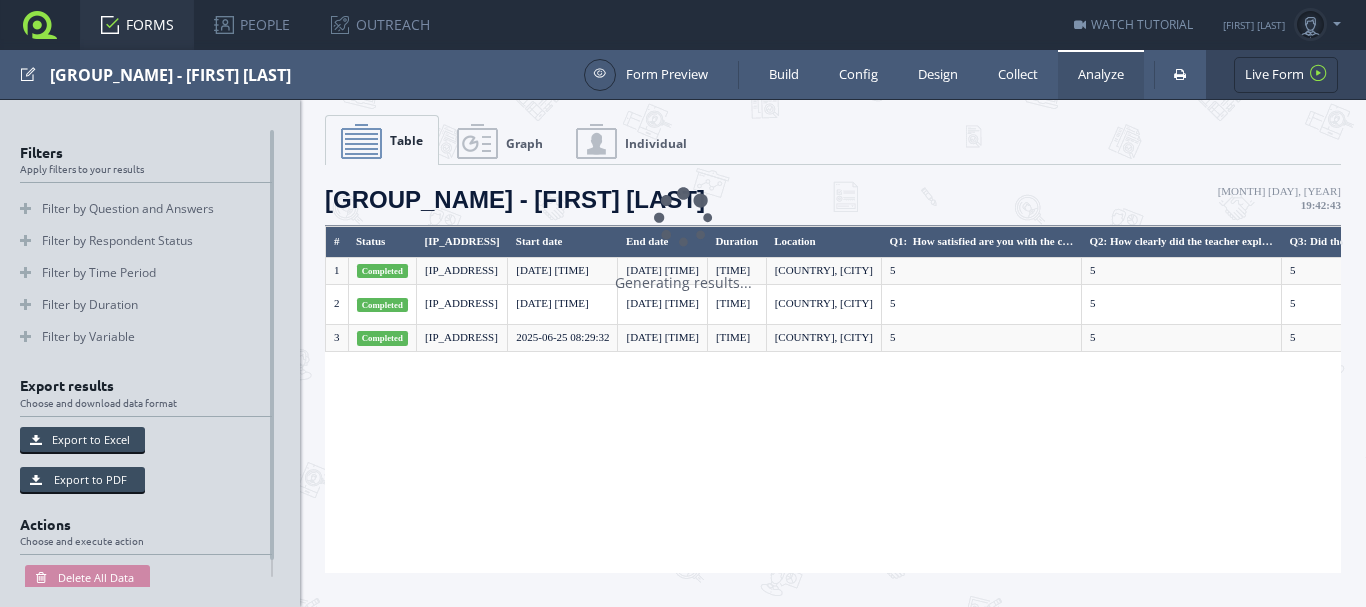 scroll, scrollTop: 0, scrollLeft: 0, axis: both 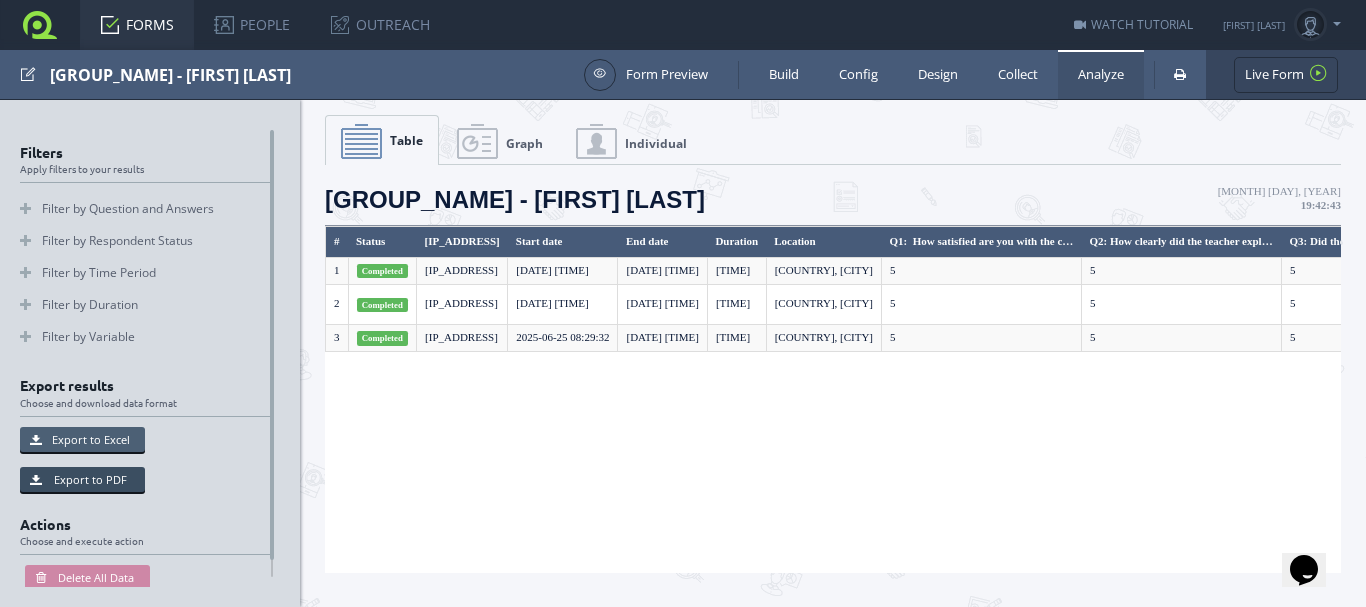 click on "Export to Excel" at bounding box center (82, 439) 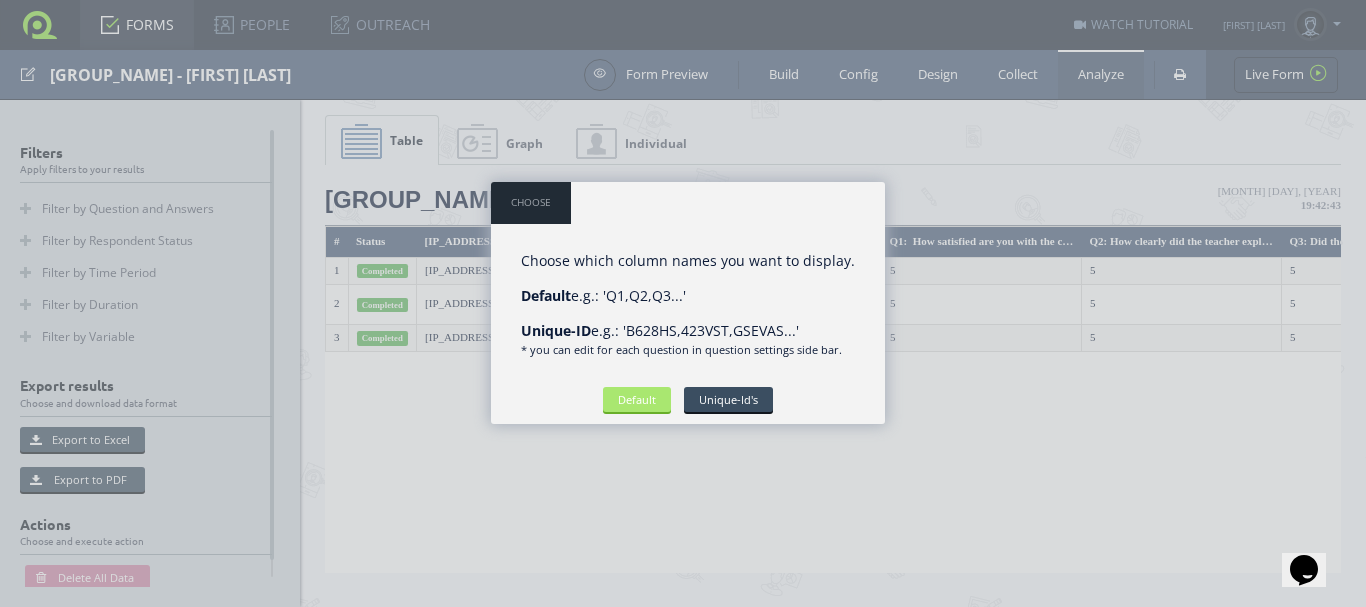 click on "Default" at bounding box center (637, 399) 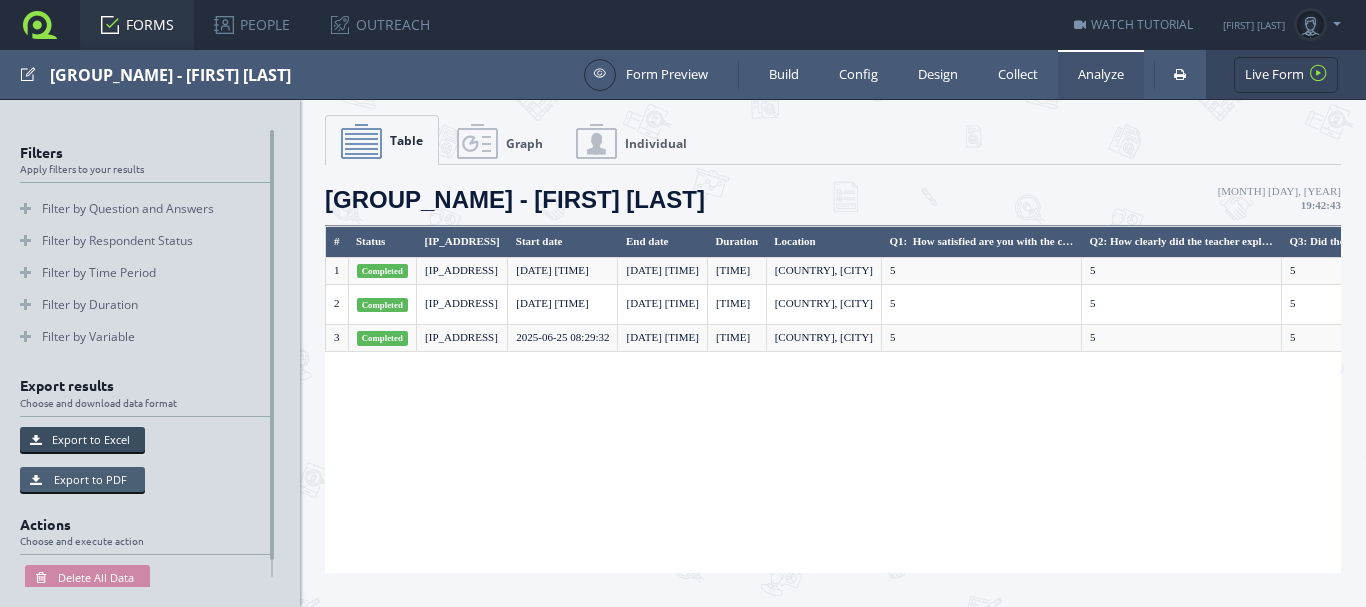 click on "Export to PDF" at bounding box center (82, 479) 